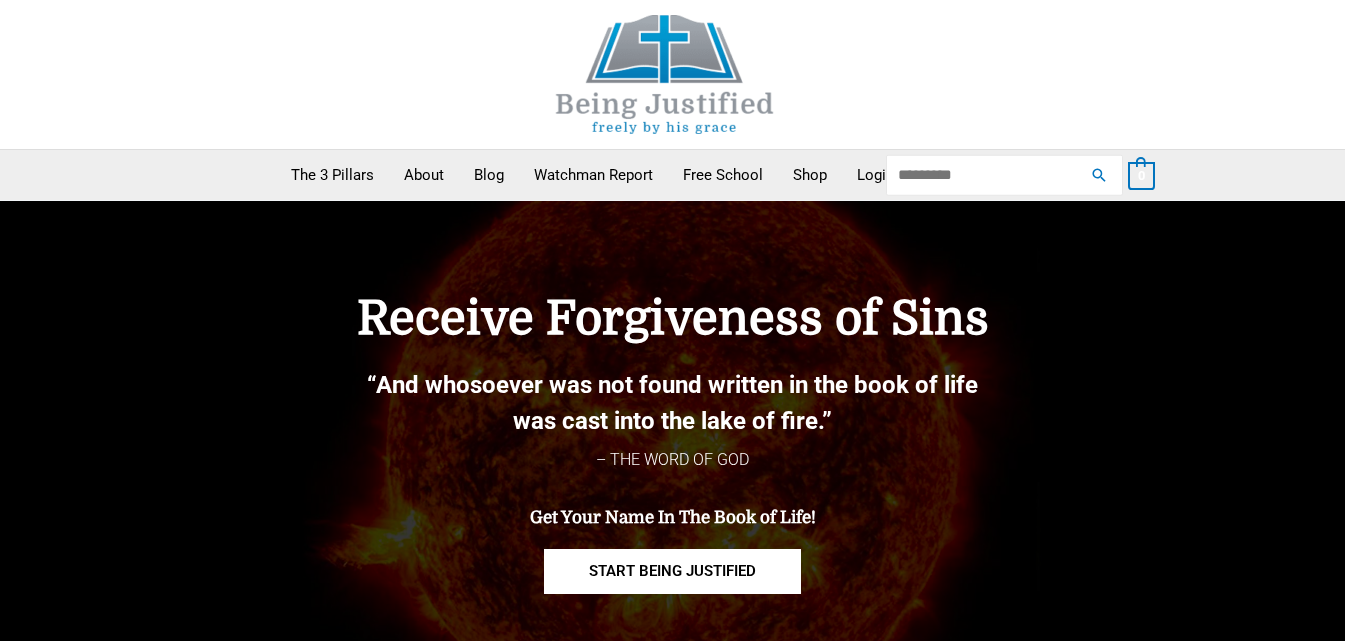scroll, scrollTop: 0, scrollLeft: 0, axis: both 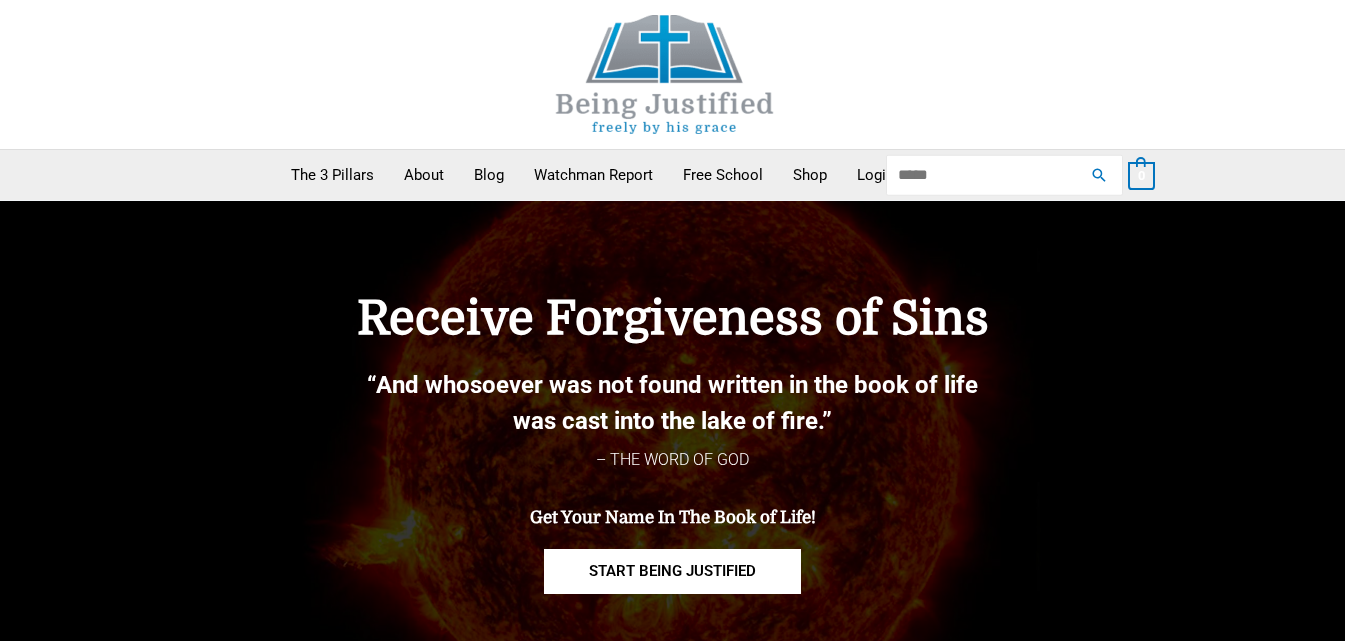 type on "*****" 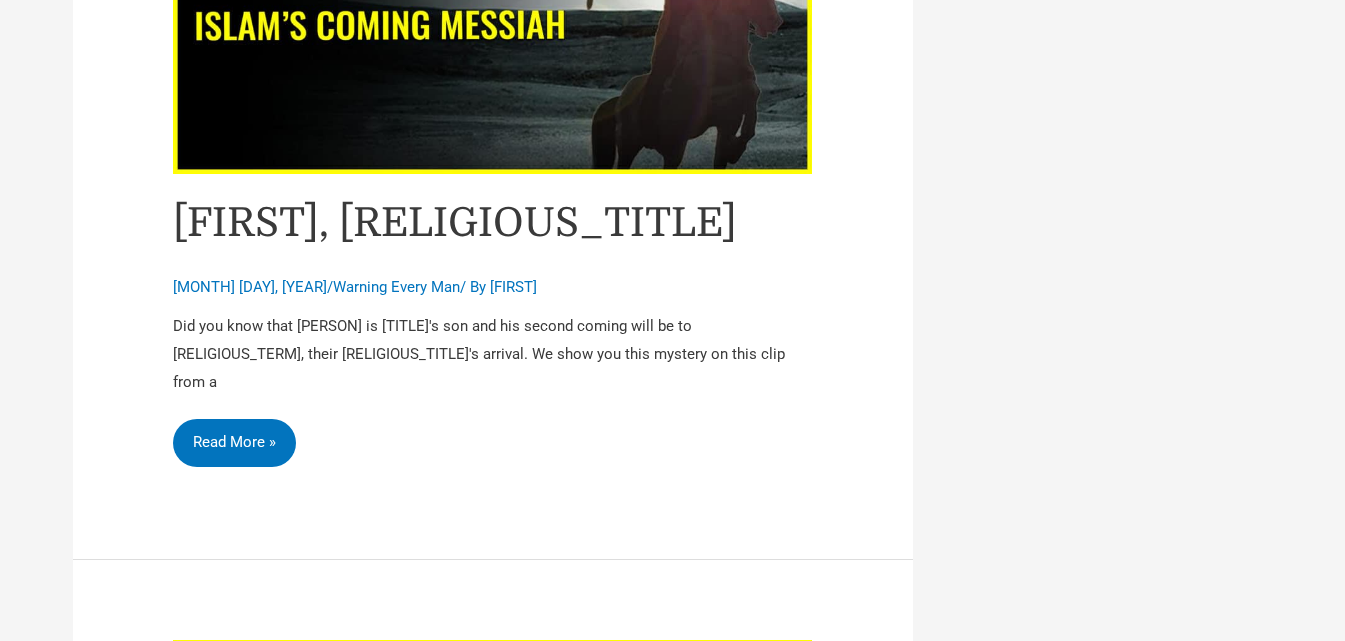 scroll, scrollTop: 2400, scrollLeft: 0, axis: vertical 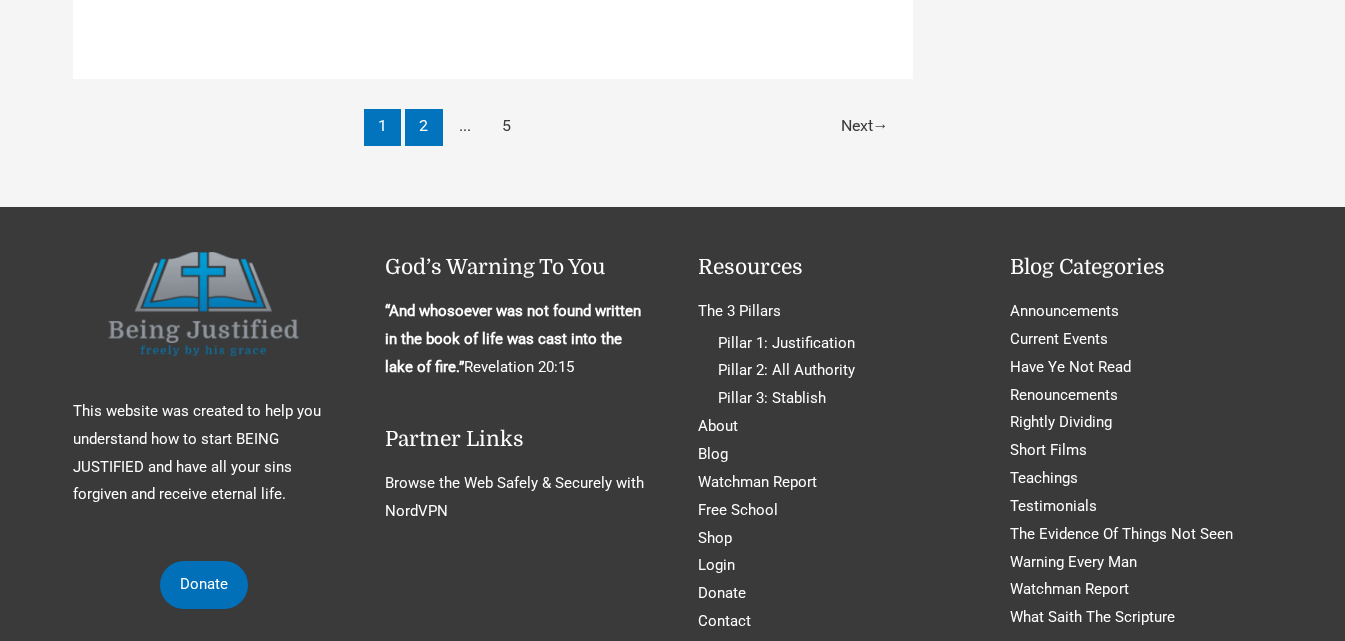 click on "2" at bounding box center (423, 127) 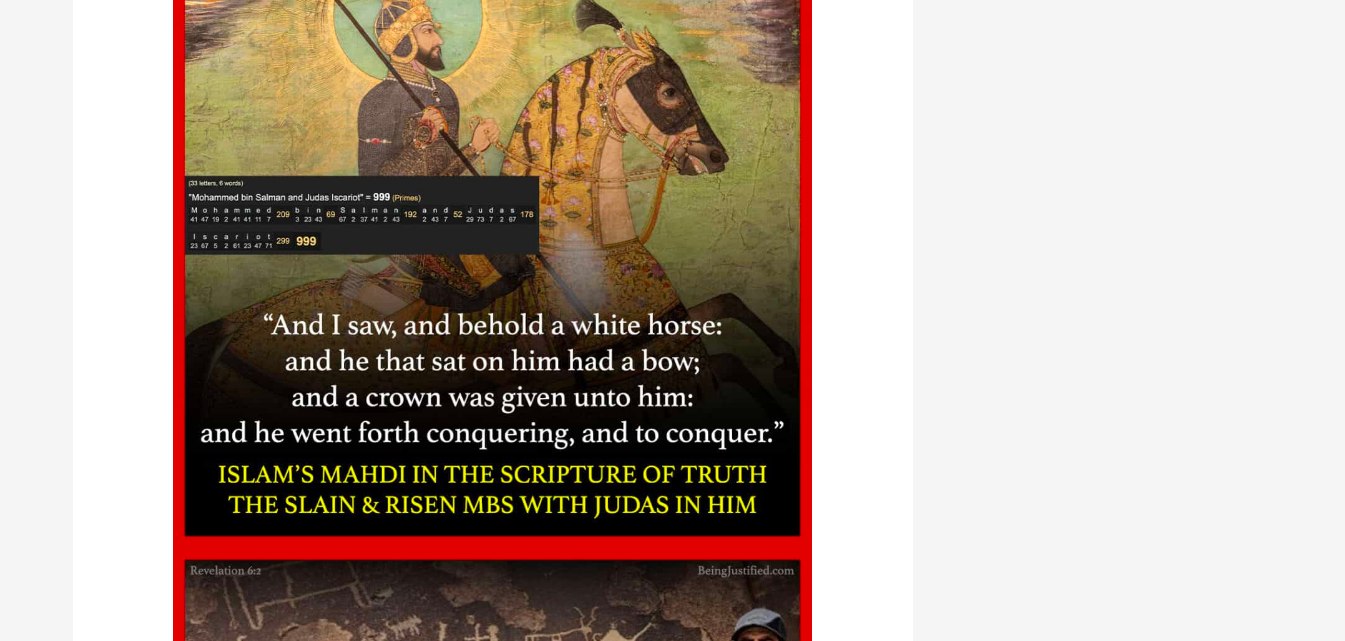 scroll, scrollTop: 2300, scrollLeft: 0, axis: vertical 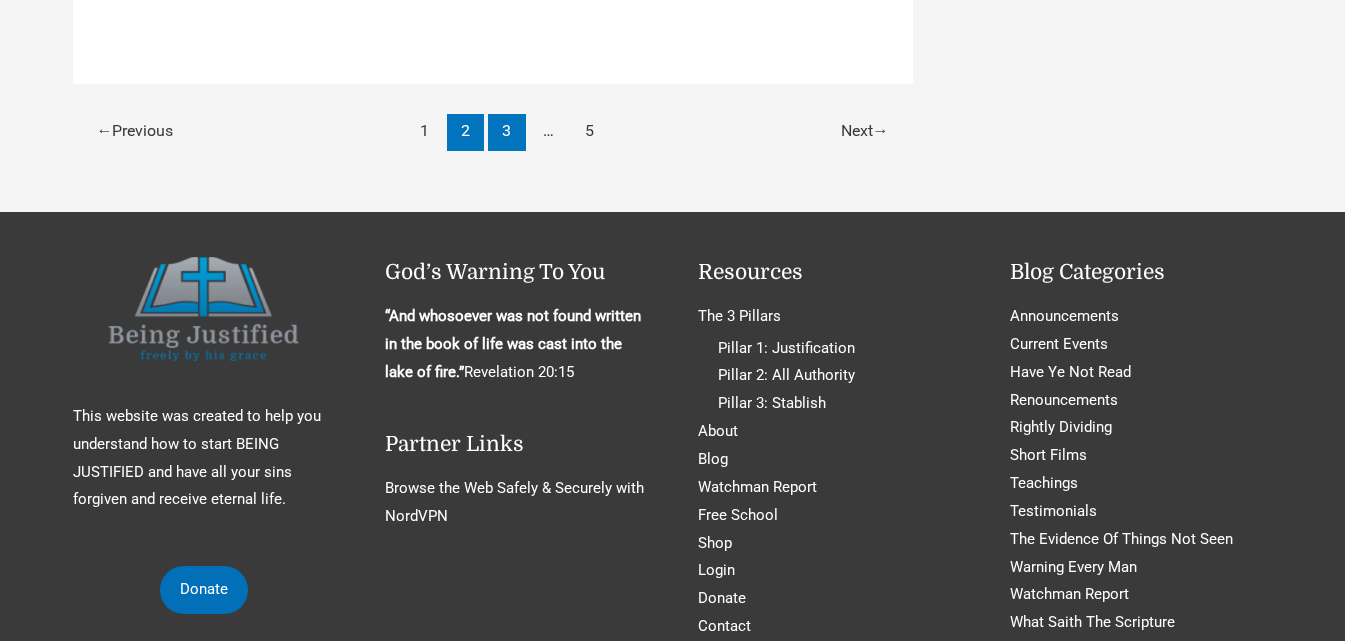 click on "3" at bounding box center [506, 132] 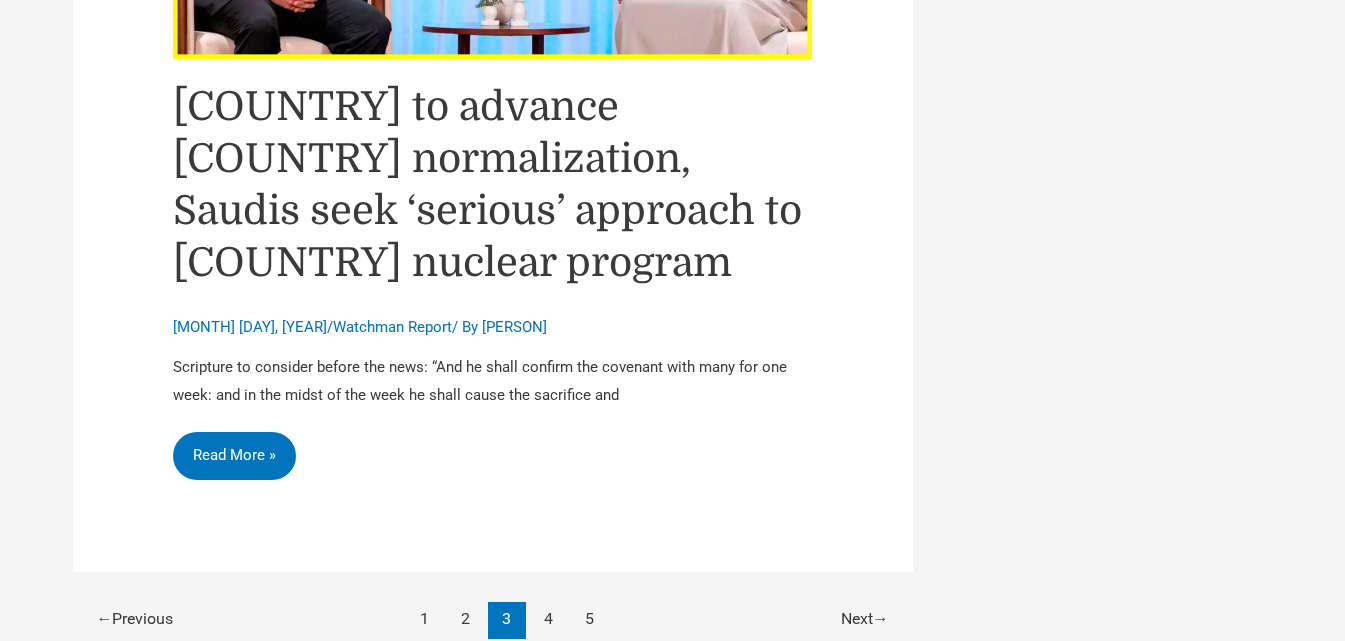 scroll, scrollTop: 9500, scrollLeft: 0, axis: vertical 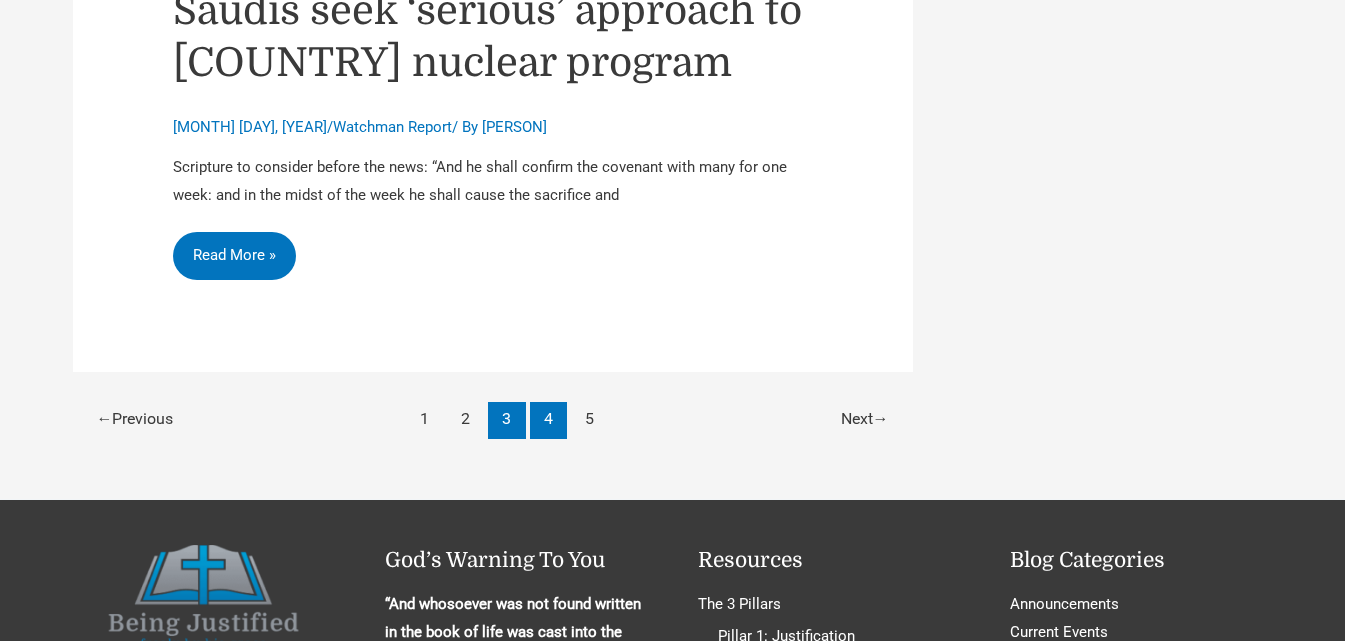 click on "4" at bounding box center (548, 420) 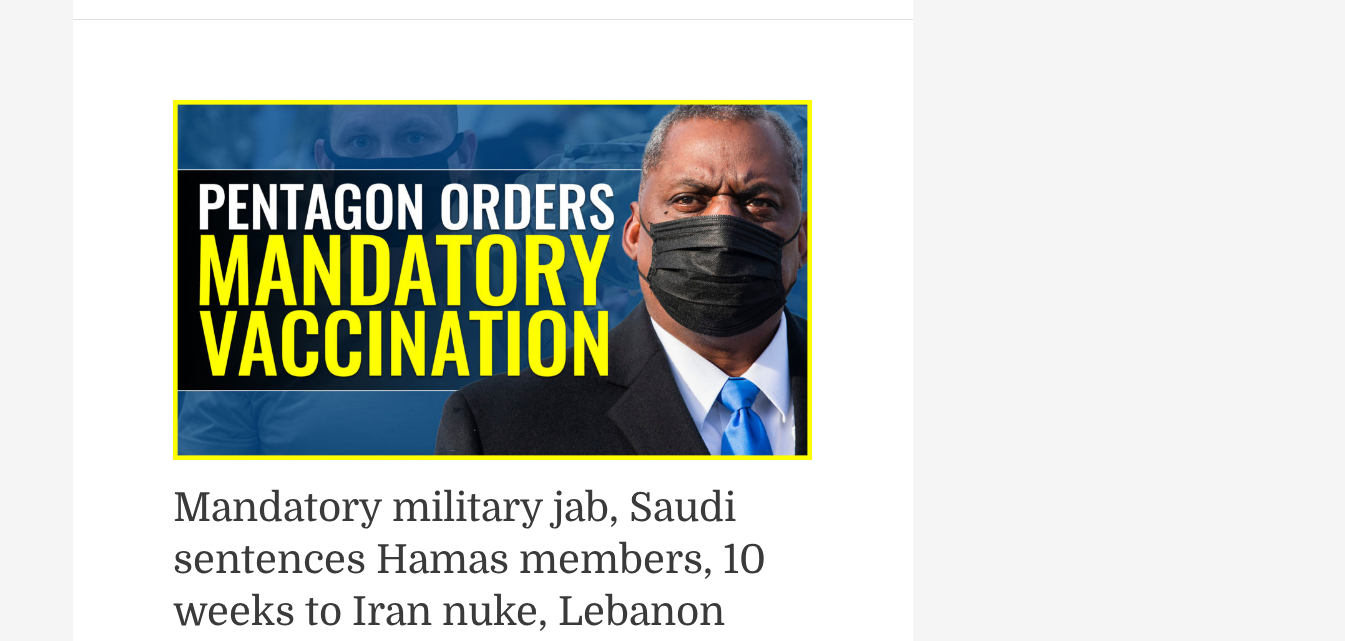 scroll, scrollTop: 2300, scrollLeft: 0, axis: vertical 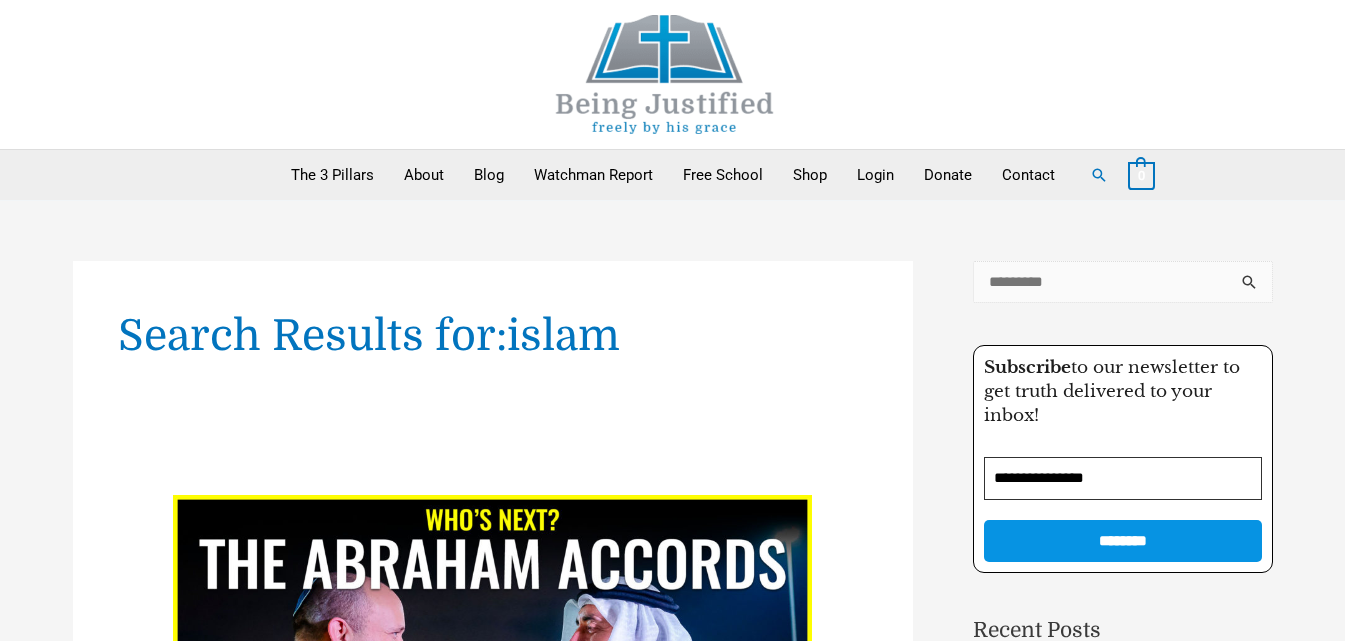 click on "Search for:" at bounding box center (1123, 282) 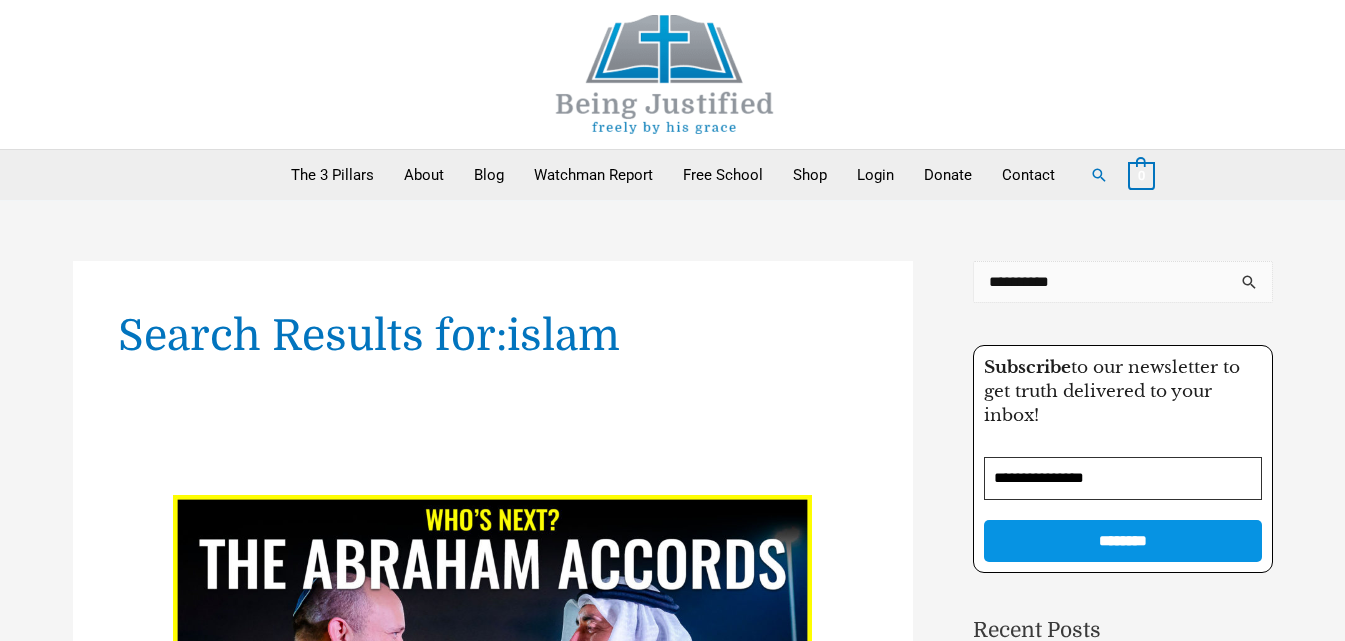 type on "**********" 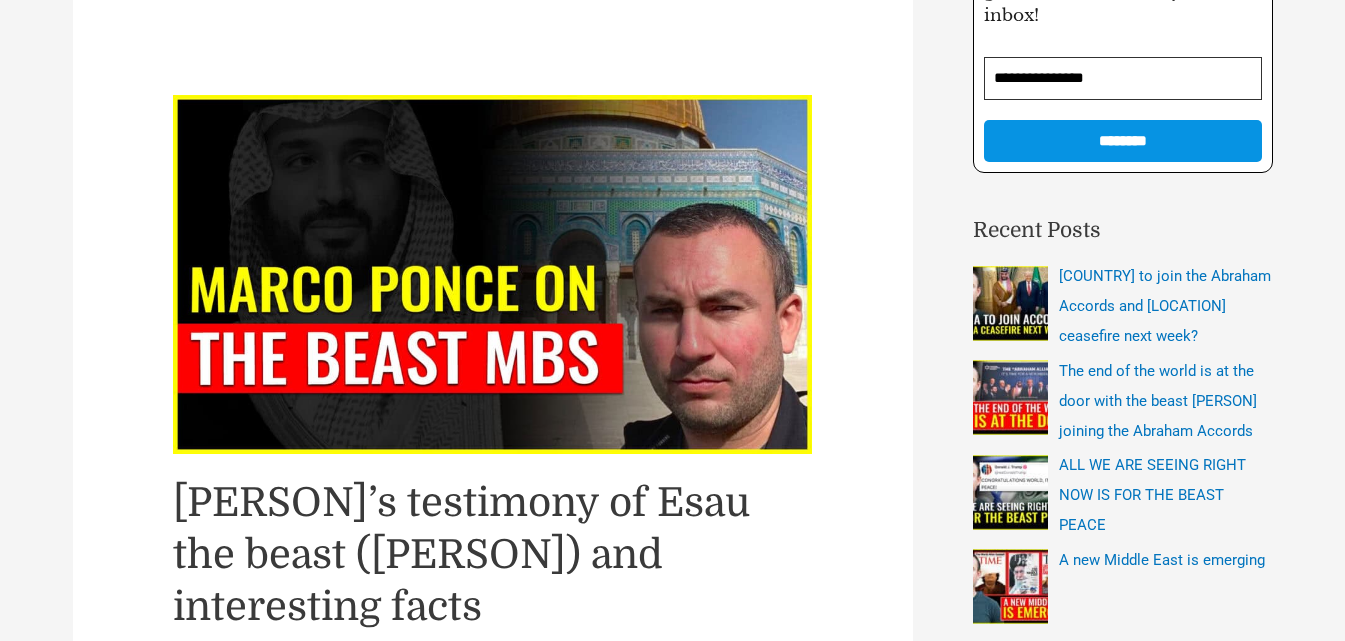 scroll, scrollTop: 600, scrollLeft: 0, axis: vertical 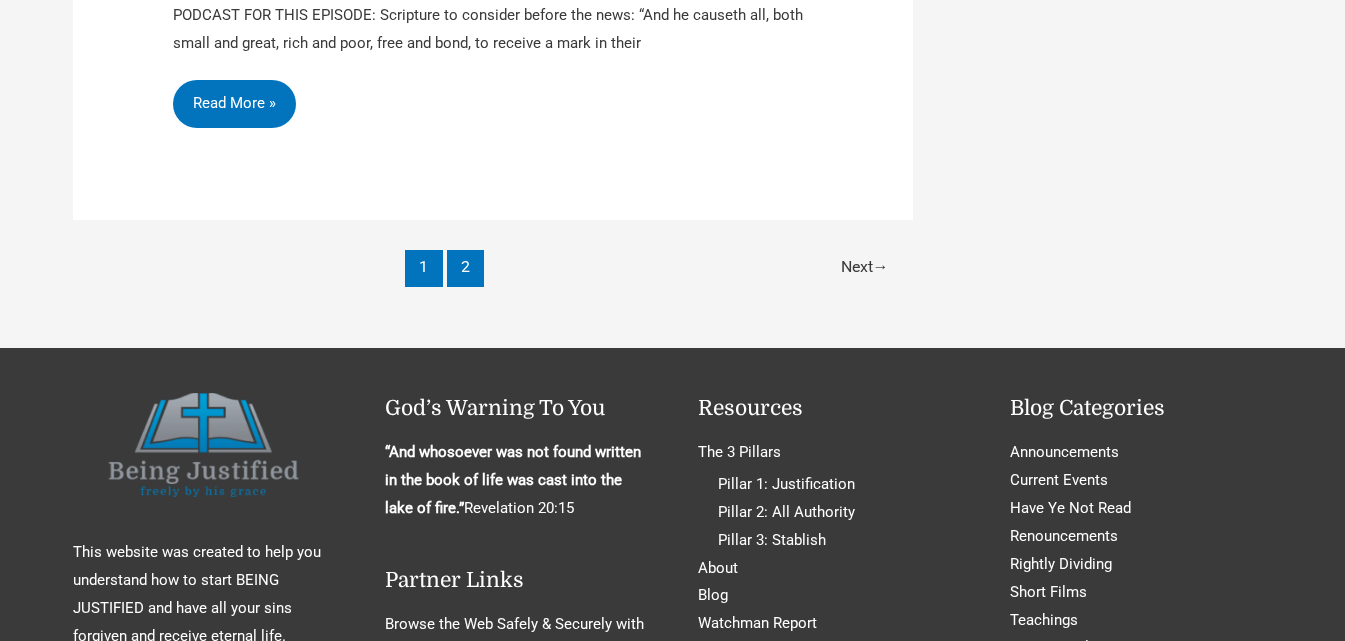click on "2" at bounding box center (465, 268) 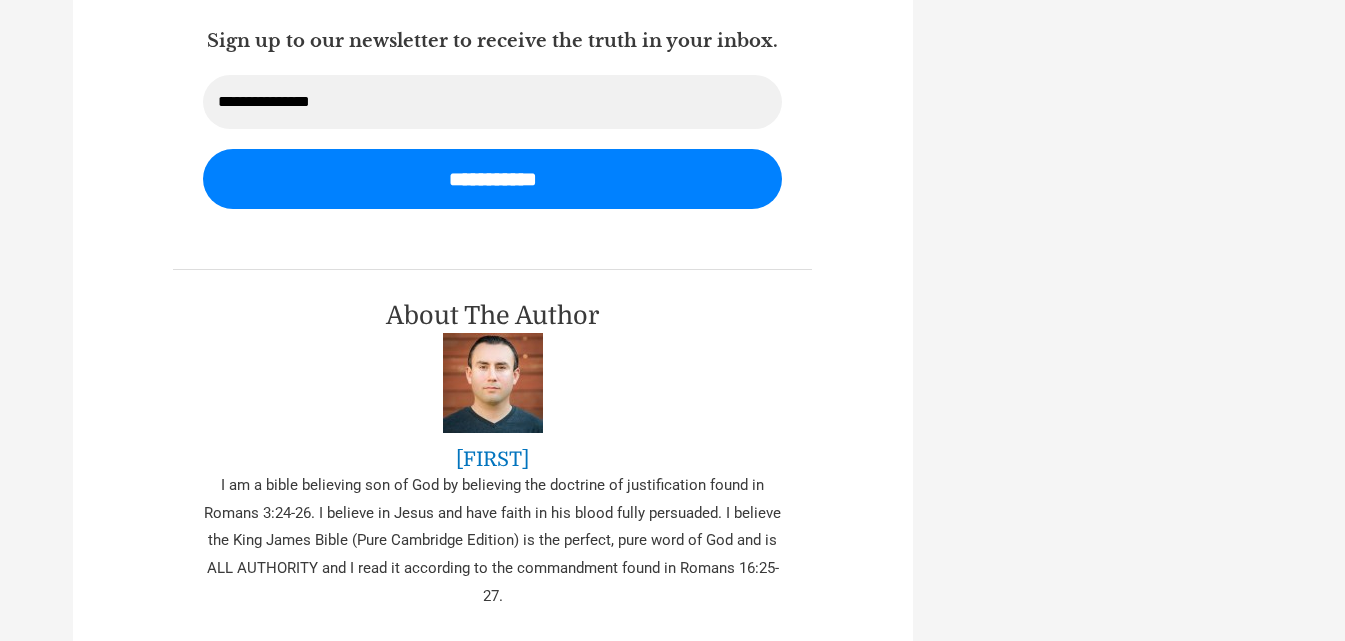 scroll, scrollTop: 4100, scrollLeft: 0, axis: vertical 